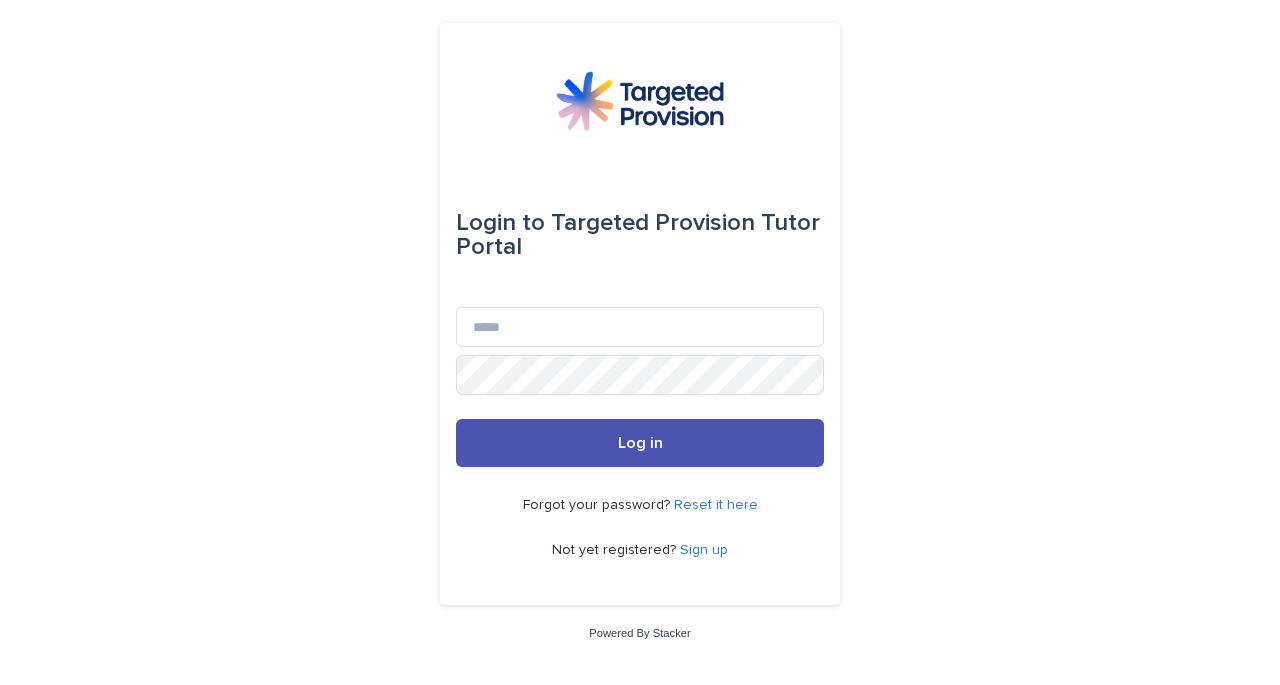 scroll, scrollTop: 0, scrollLeft: 0, axis: both 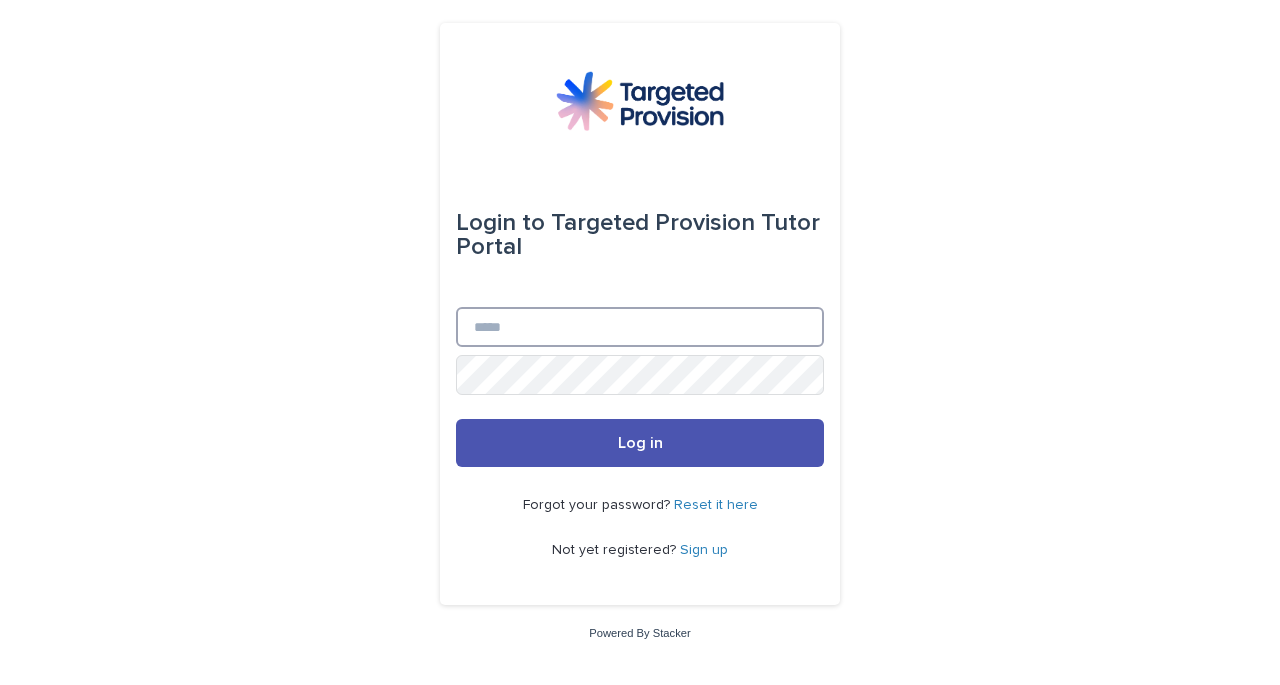 click on "Email" at bounding box center [640, 327] 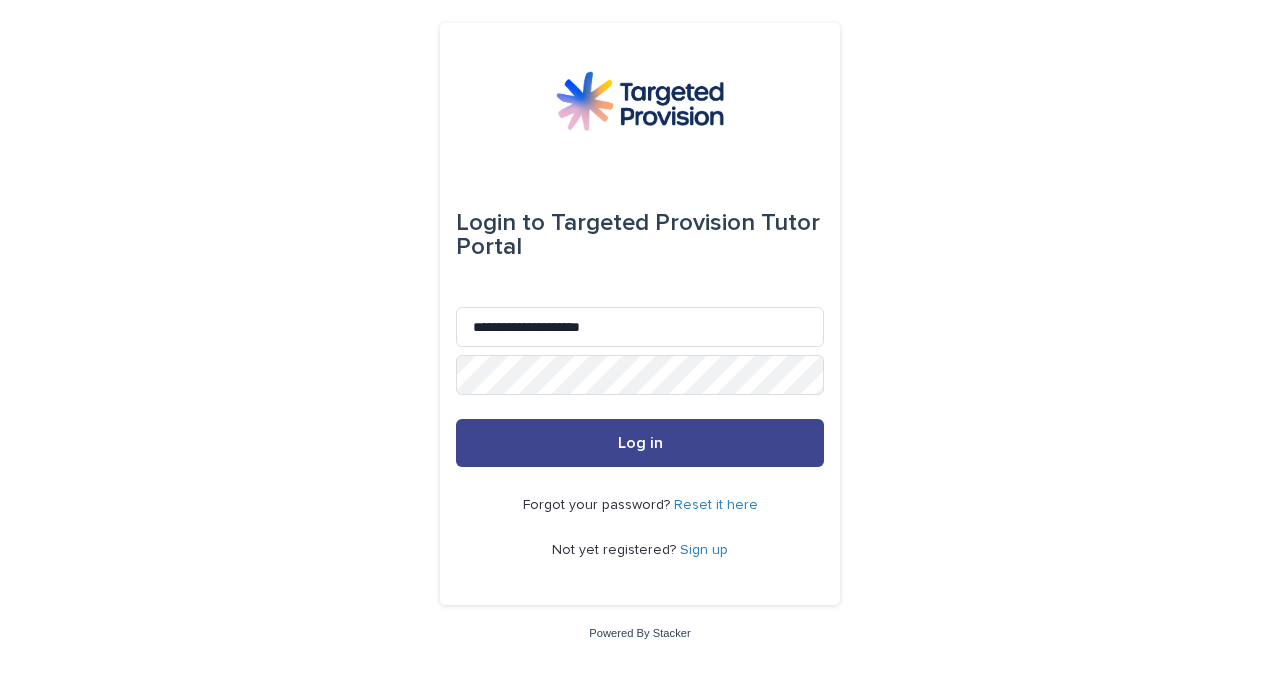 click on "Log in" at bounding box center (640, 443) 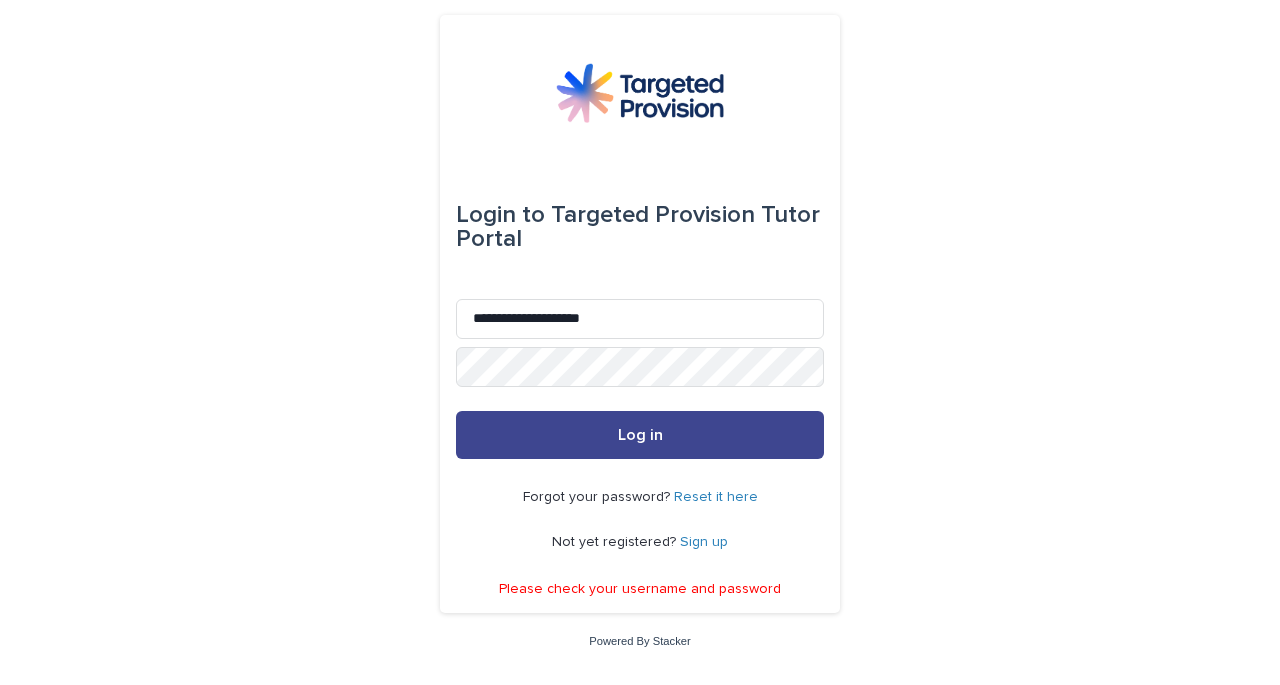 click on "Log in" at bounding box center (640, 435) 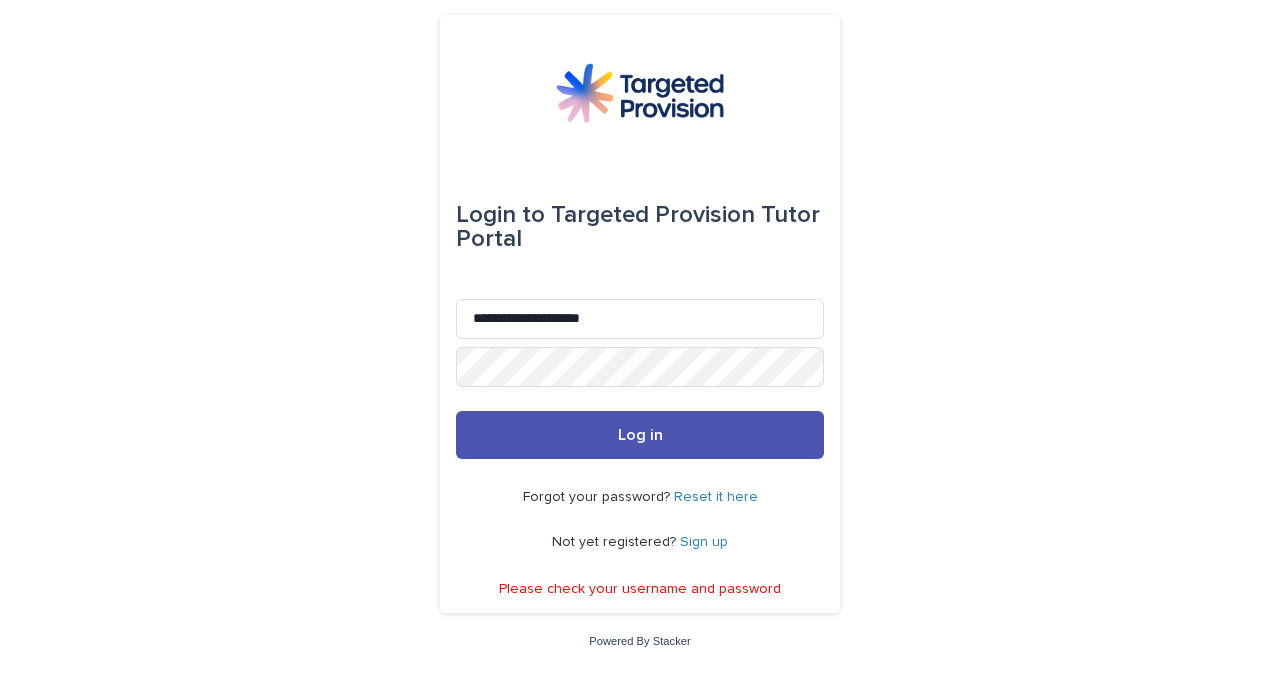 click on "Reset it here" at bounding box center (716, 497) 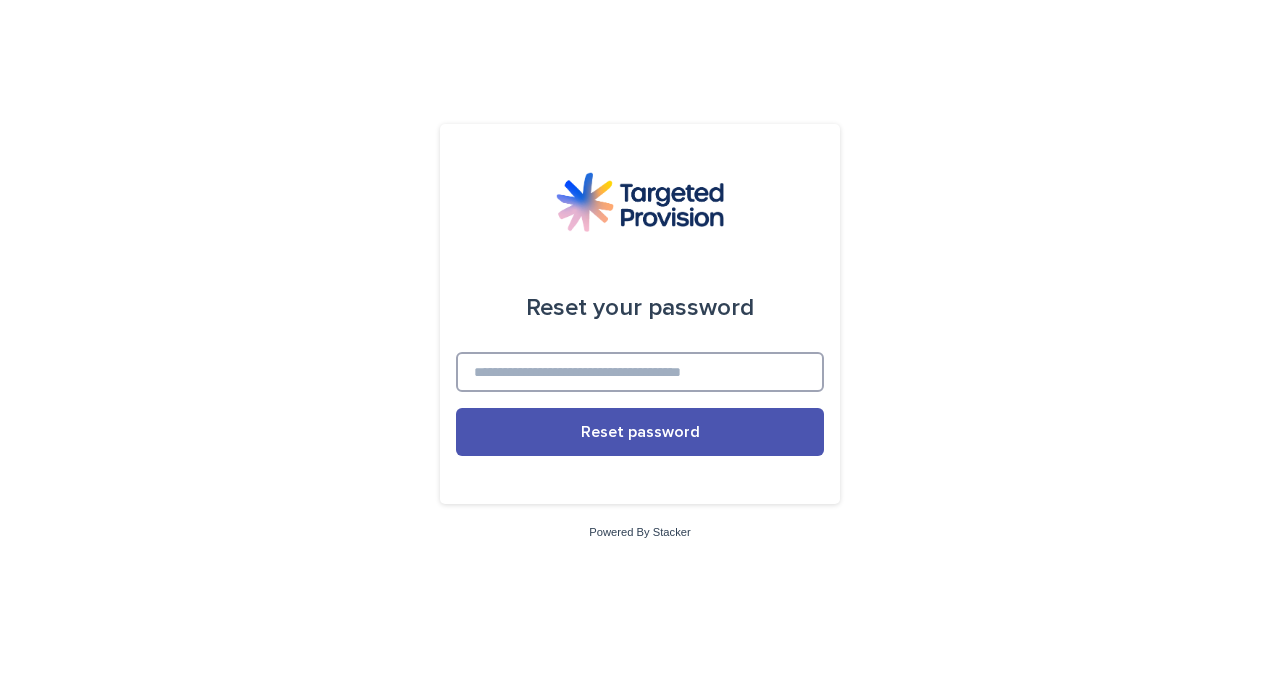 click at bounding box center [640, 372] 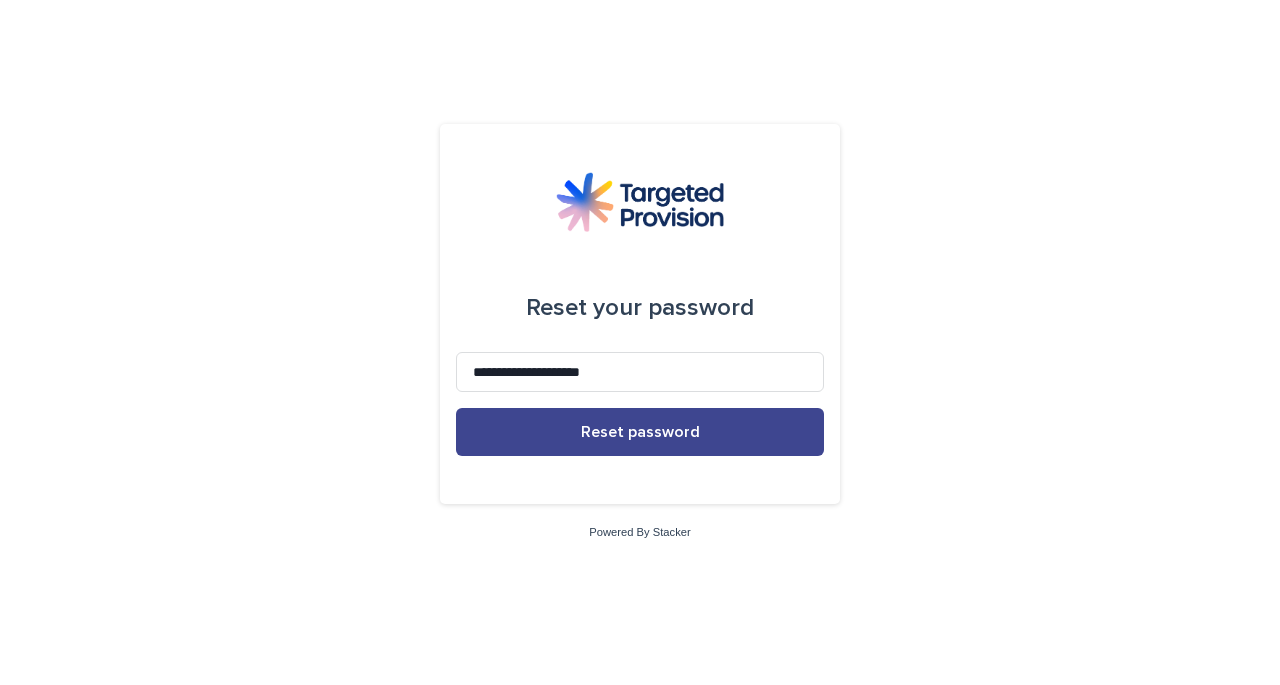 click on "Reset password" at bounding box center [640, 432] 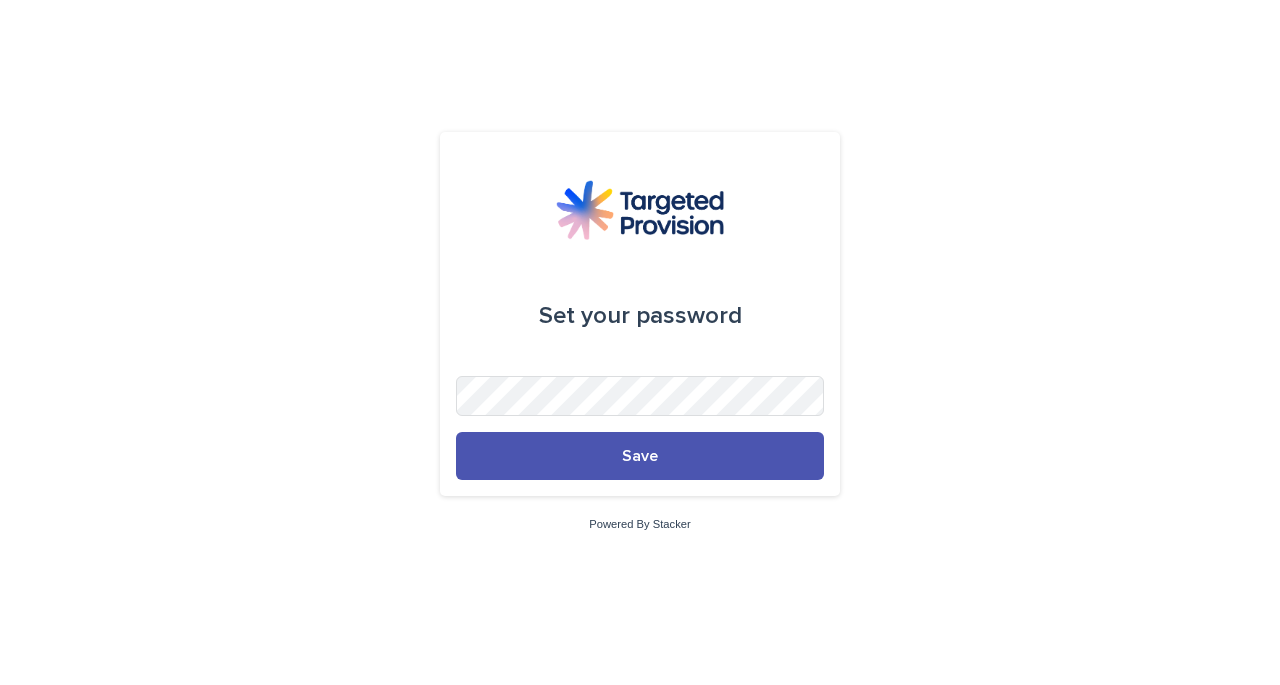 scroll, scrollTop: 0, scrollLeft: 0, axis: both 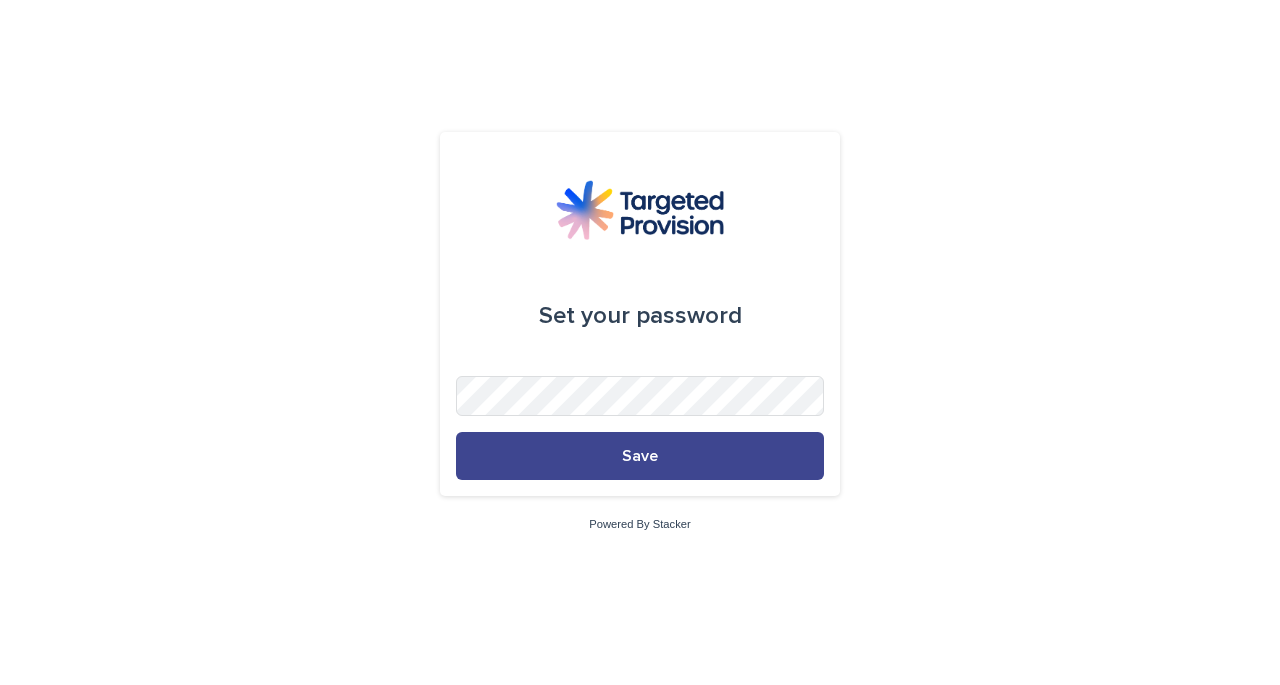 click on "Save" at bounding box center [640, 456] 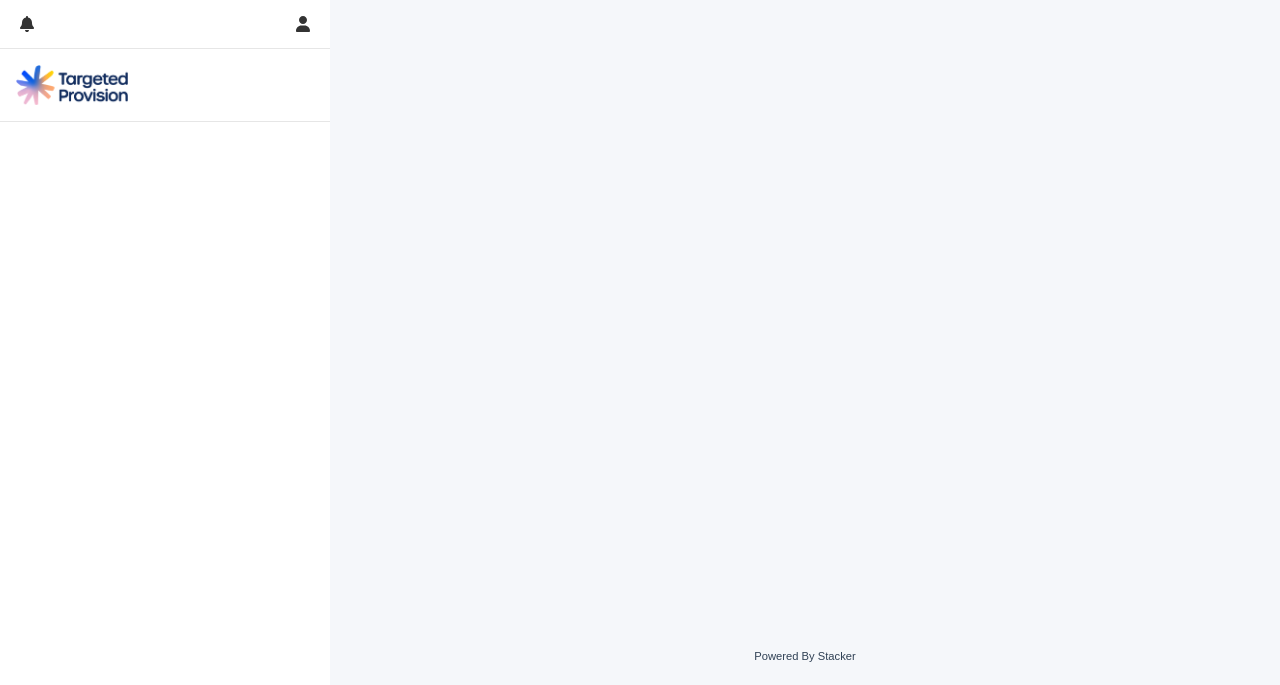 scroll, scrollTop: 0, scrollLeft: 0, axis: both 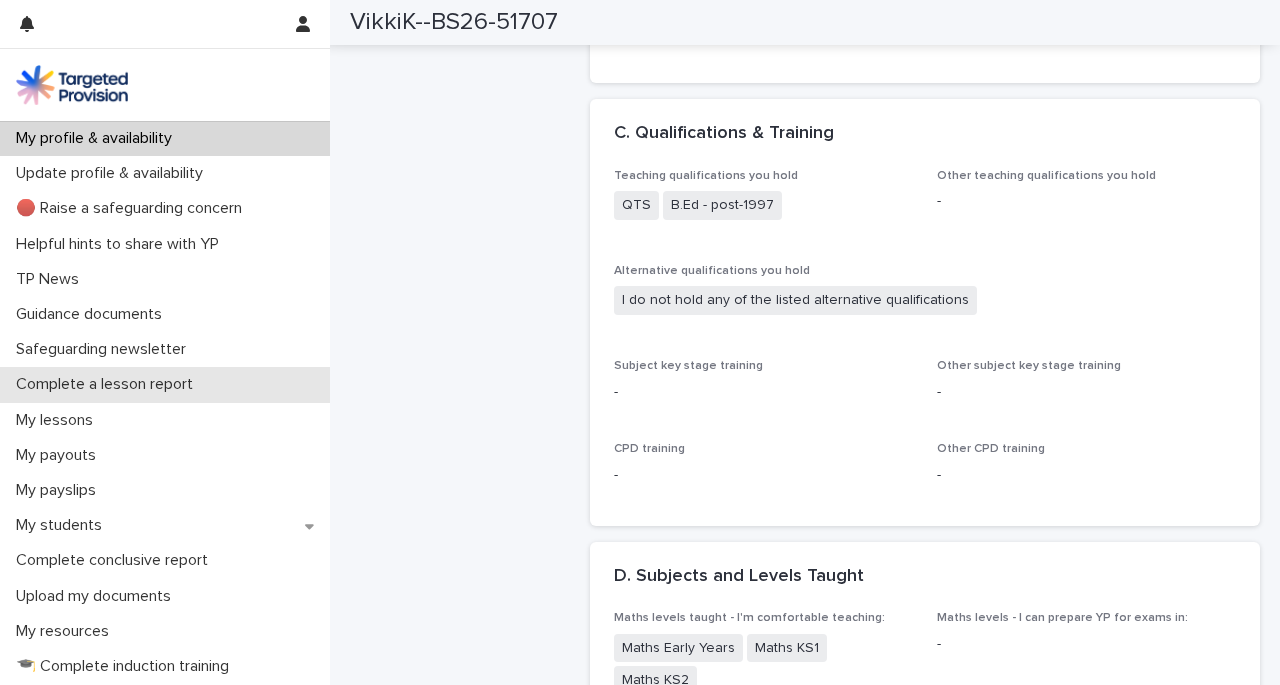click on "Complete a lesson report" at bounding box center (108, 384) 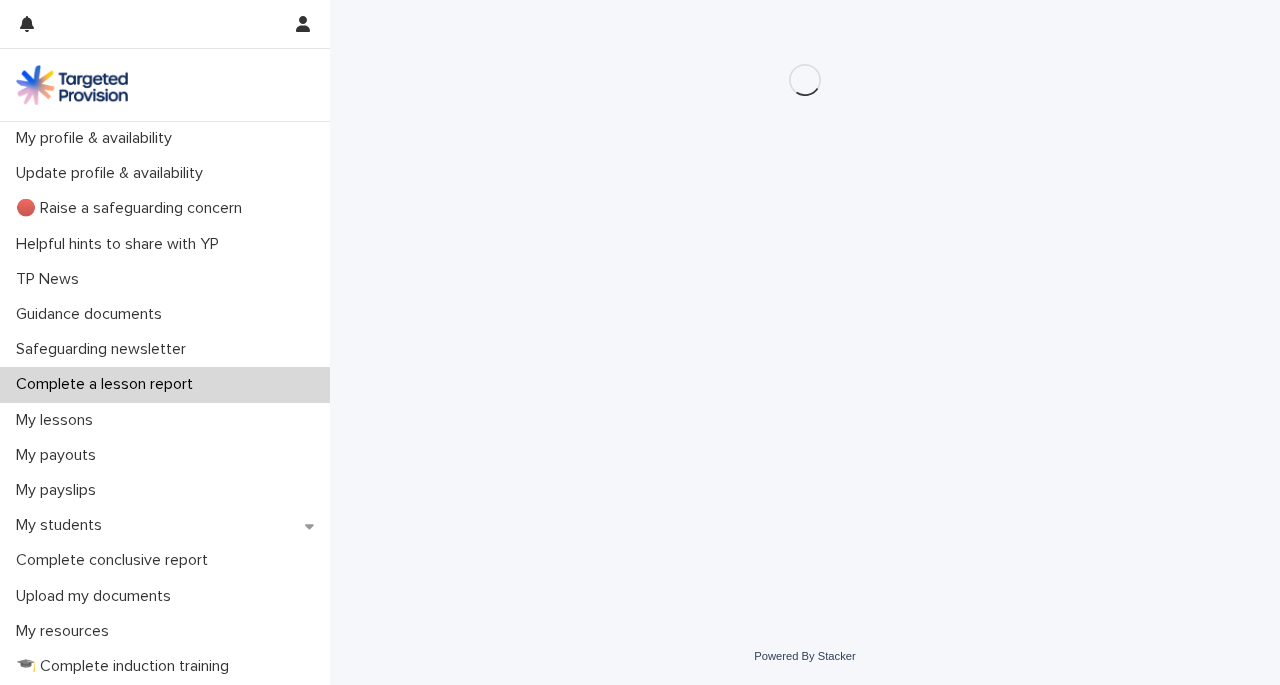 scroll, scrollTop: 0, scrollLeft: 0, axis: both 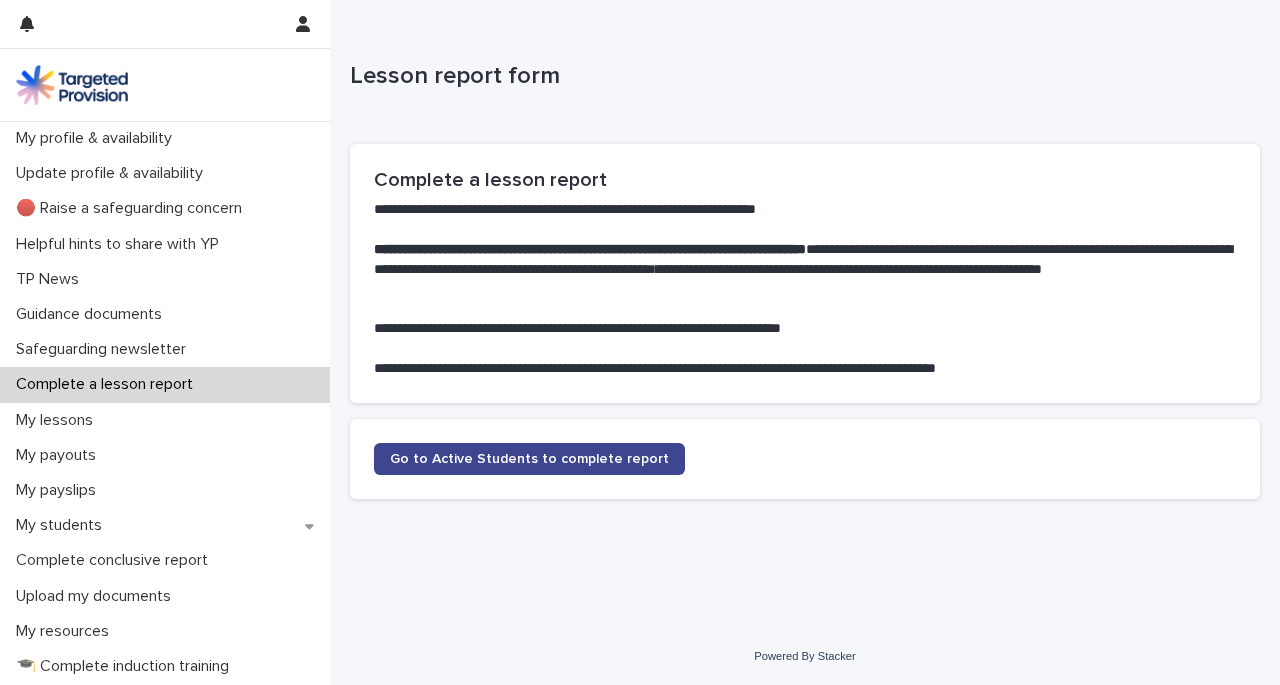 click on "Go to Active Students to complete report" 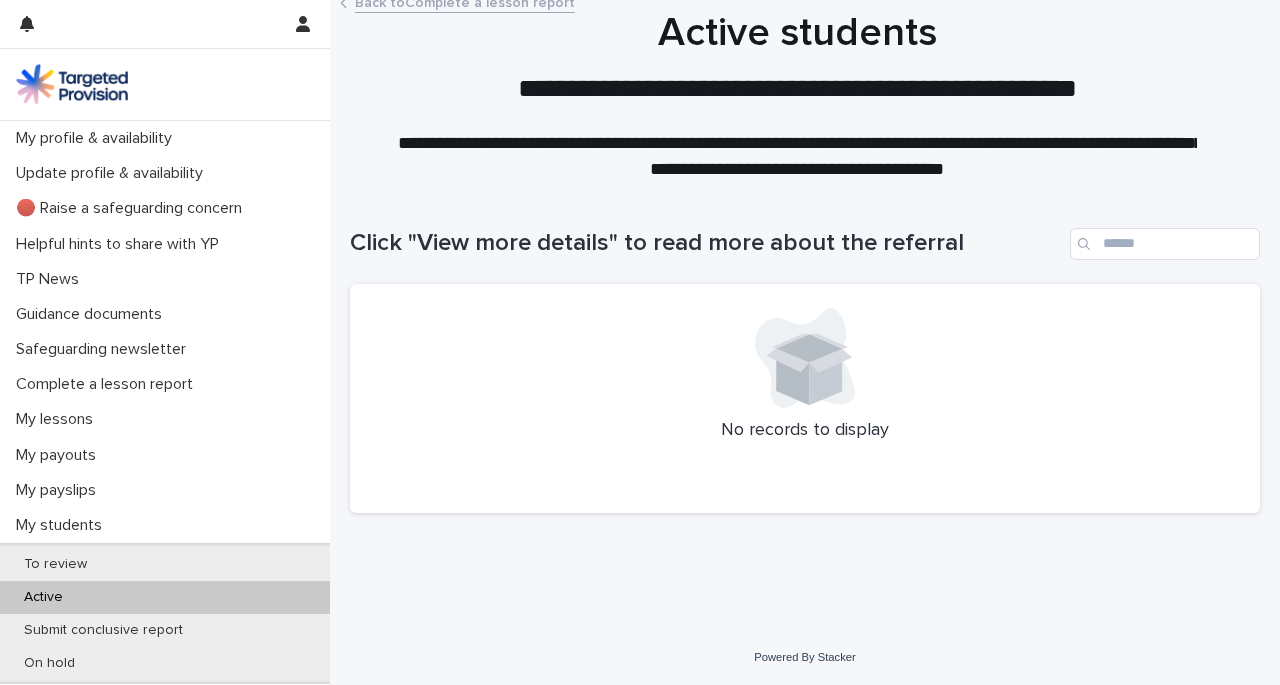 scroll, scrollTop: 0, scrollLeft: 0, axis: both 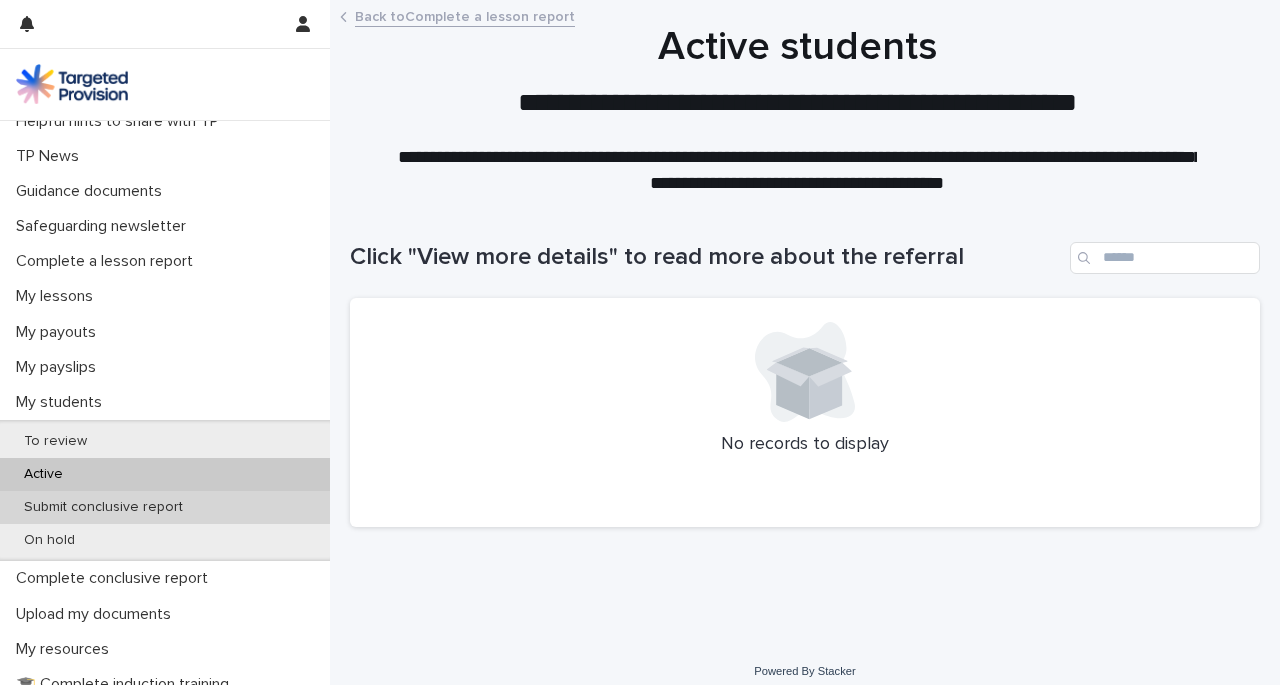 click on "Submit conclusive report" at bounding box center [103, 507] 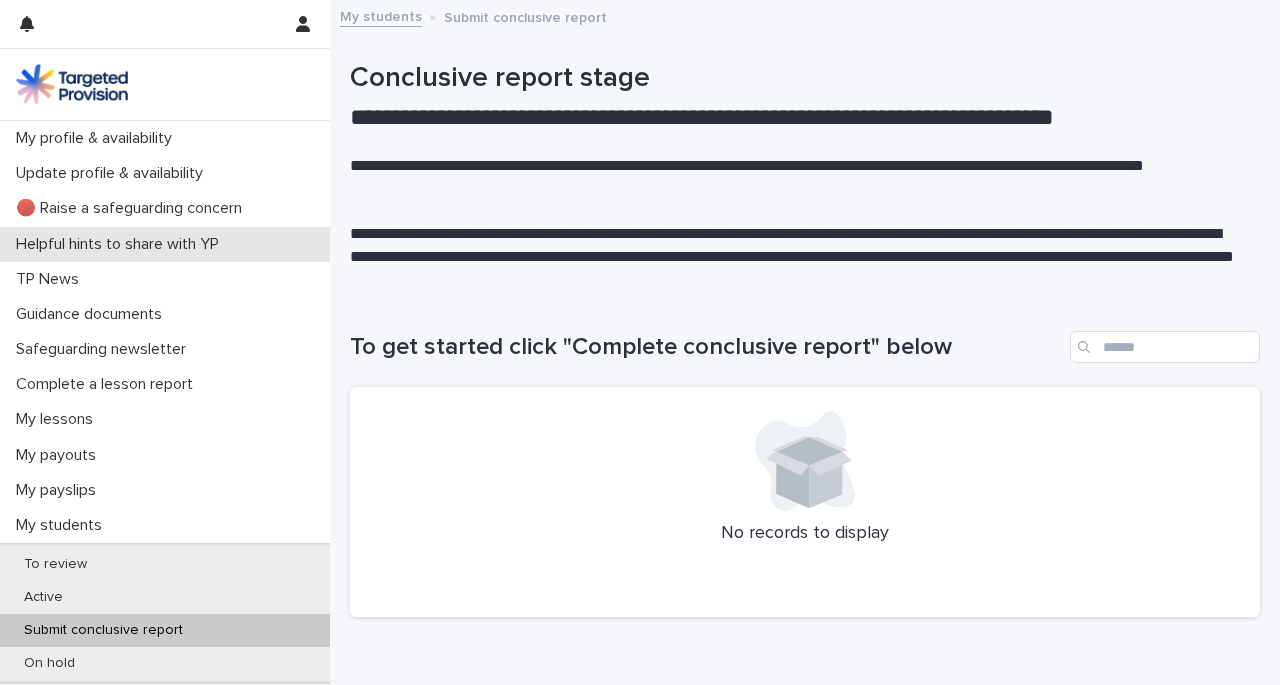 click on "Helpful hints to share with YP" at bounding box center (121, 244) 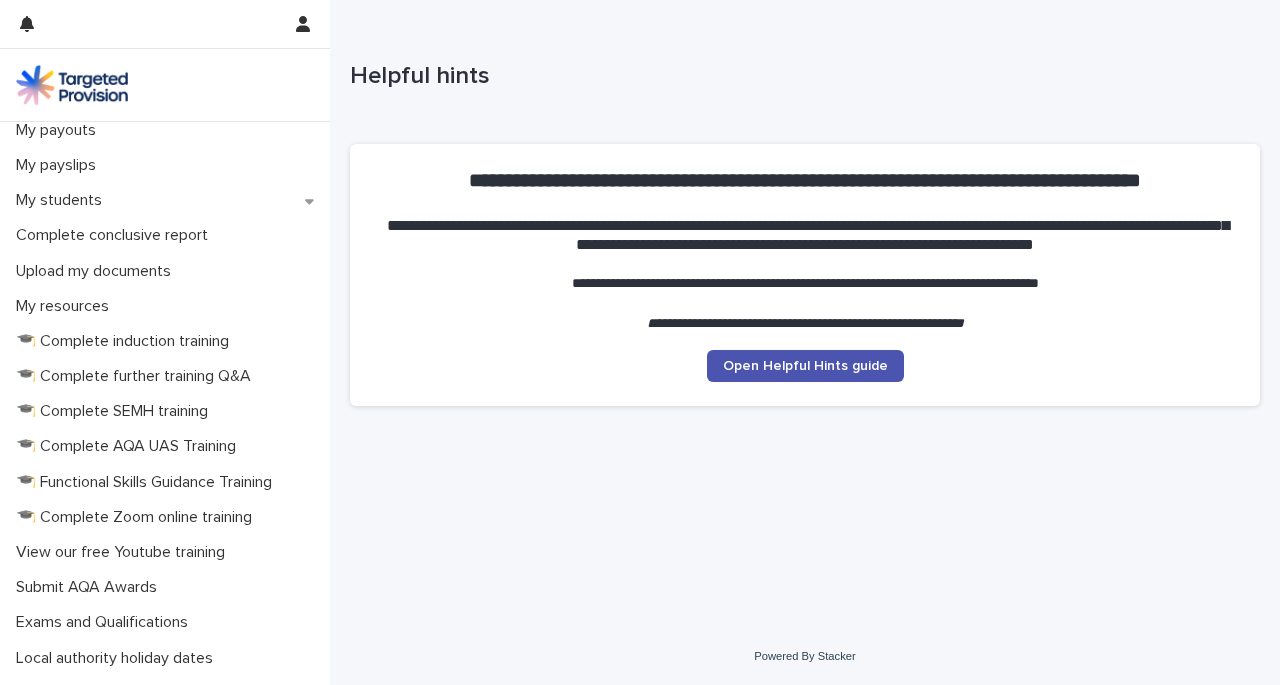 scroll, scrollTop: 331, scrollLeft: 0, axis: vertical 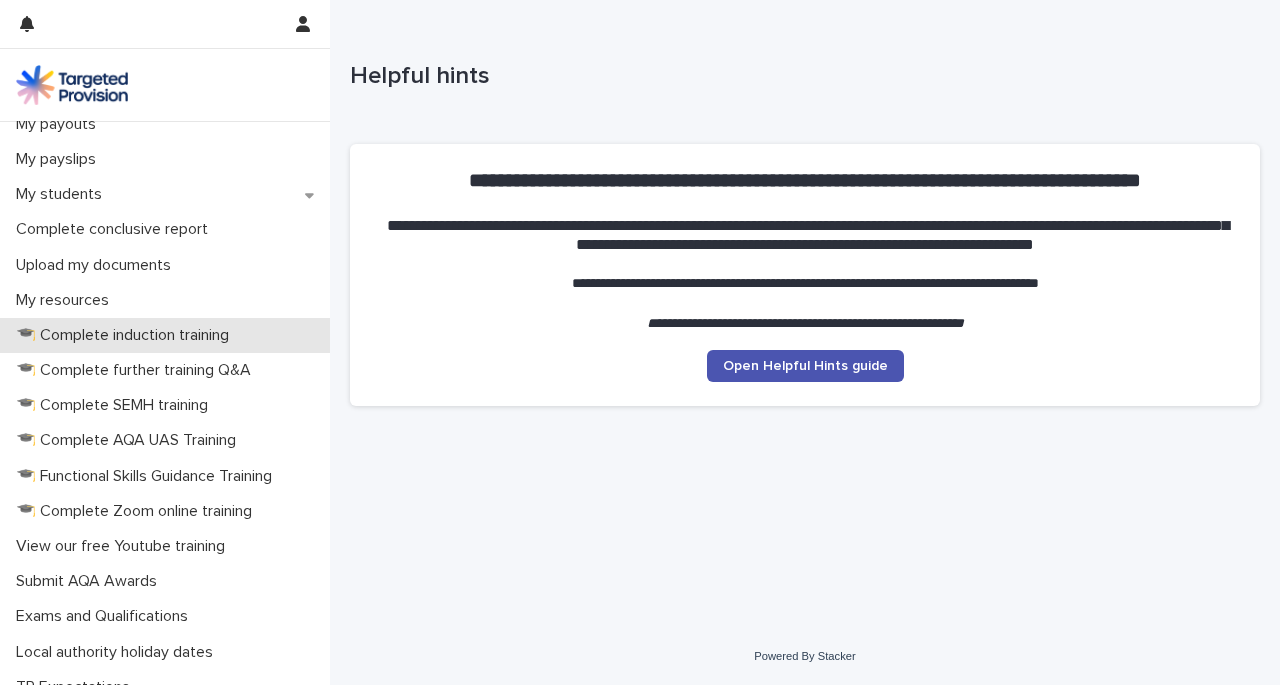 click on "🎓 Complete induction training" at bounding box center [126, 335] 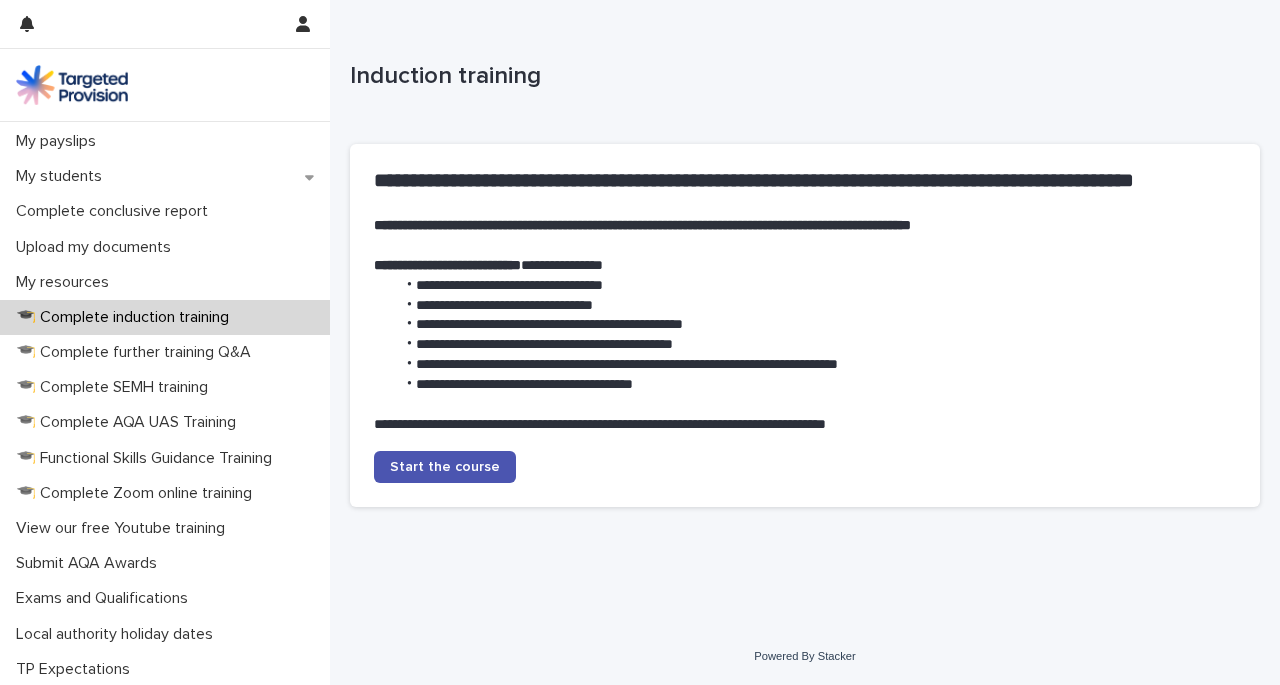 scroll, scrollTop: 351, scrollLeft: 0, axis: vertical 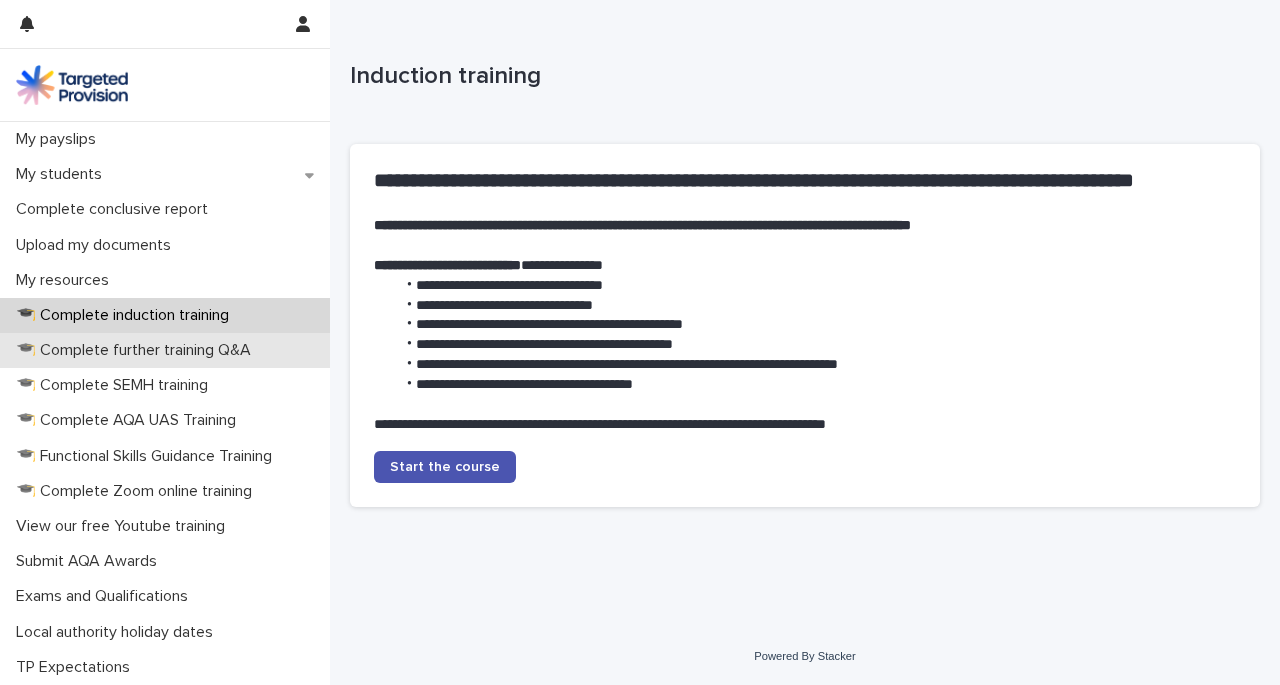 click on "🎓 Complete further training Q&A" at bounding box center [137, 350] 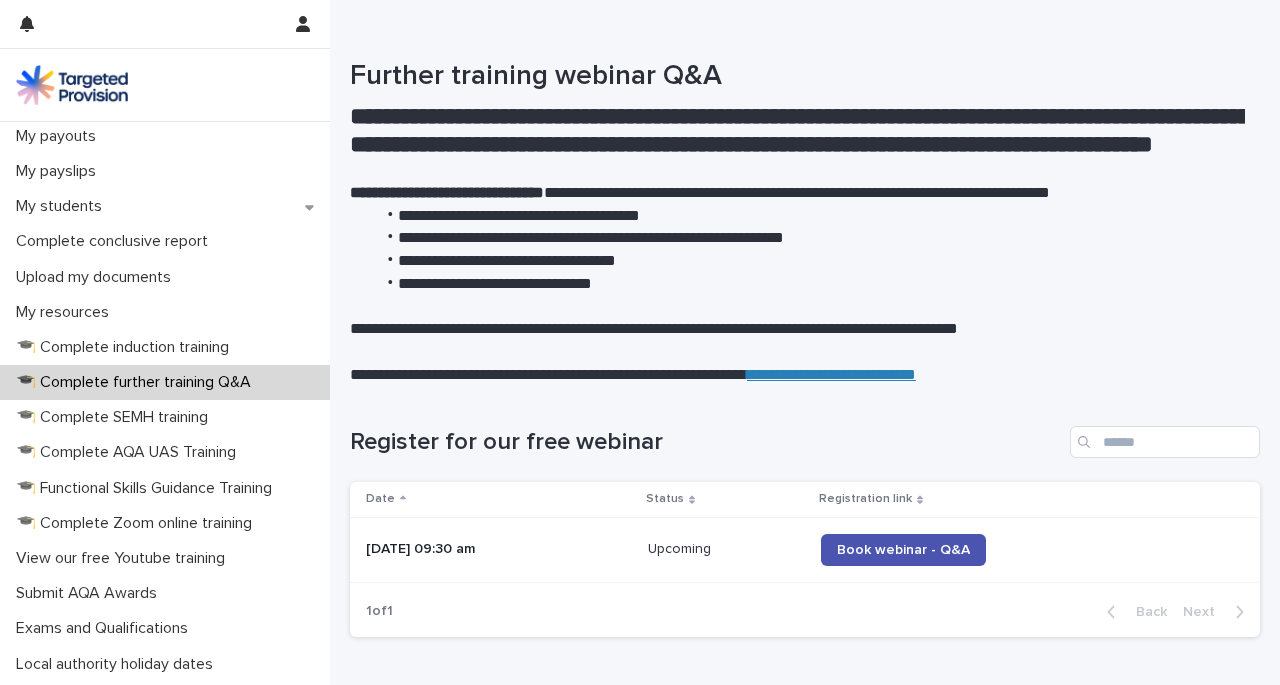 scroll, scrollTop: 348, scrollLeft: 0, axis: vertical 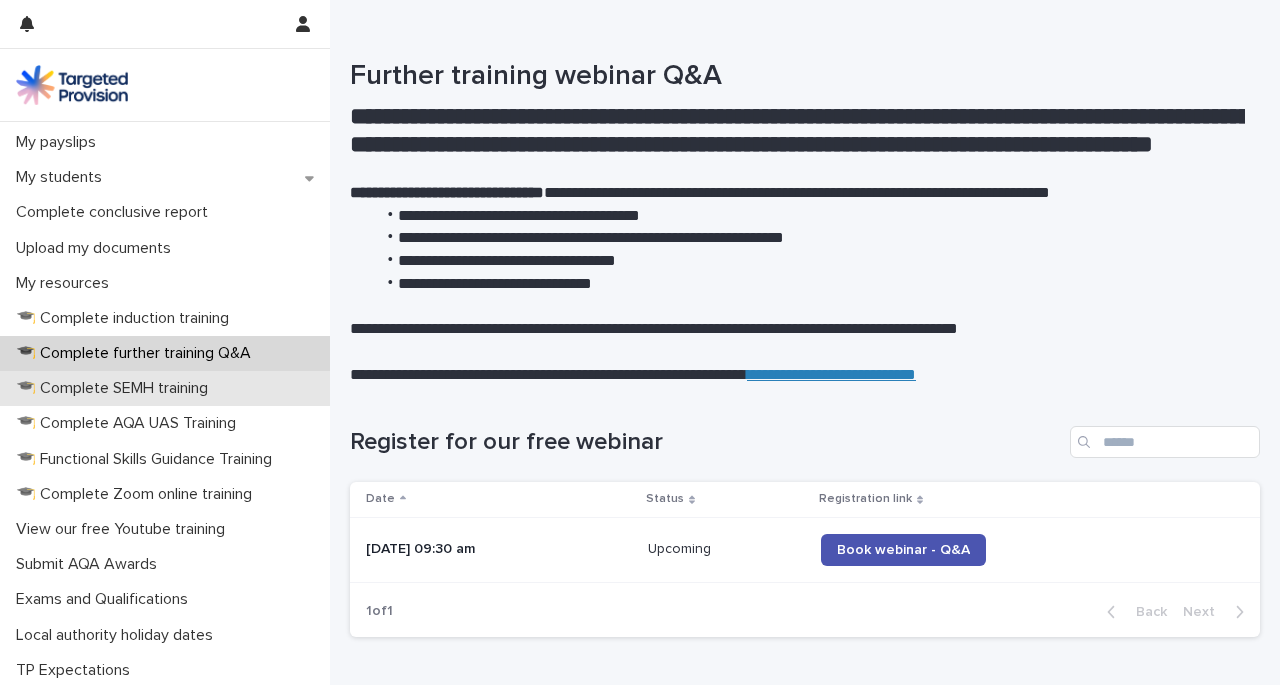 click on "🎓 Complete SEMH training" at bounding box center [116, 388] 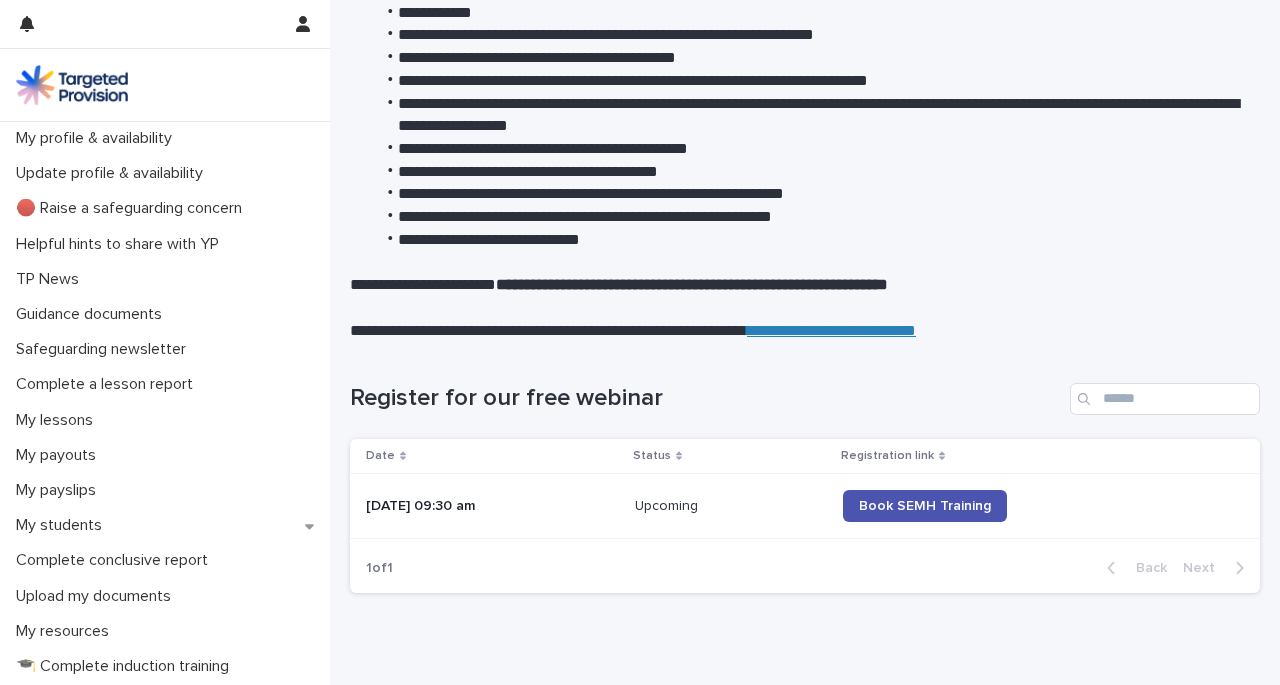 scroll, scrollTop: 289, scrollLeft: 0, axis: vertical 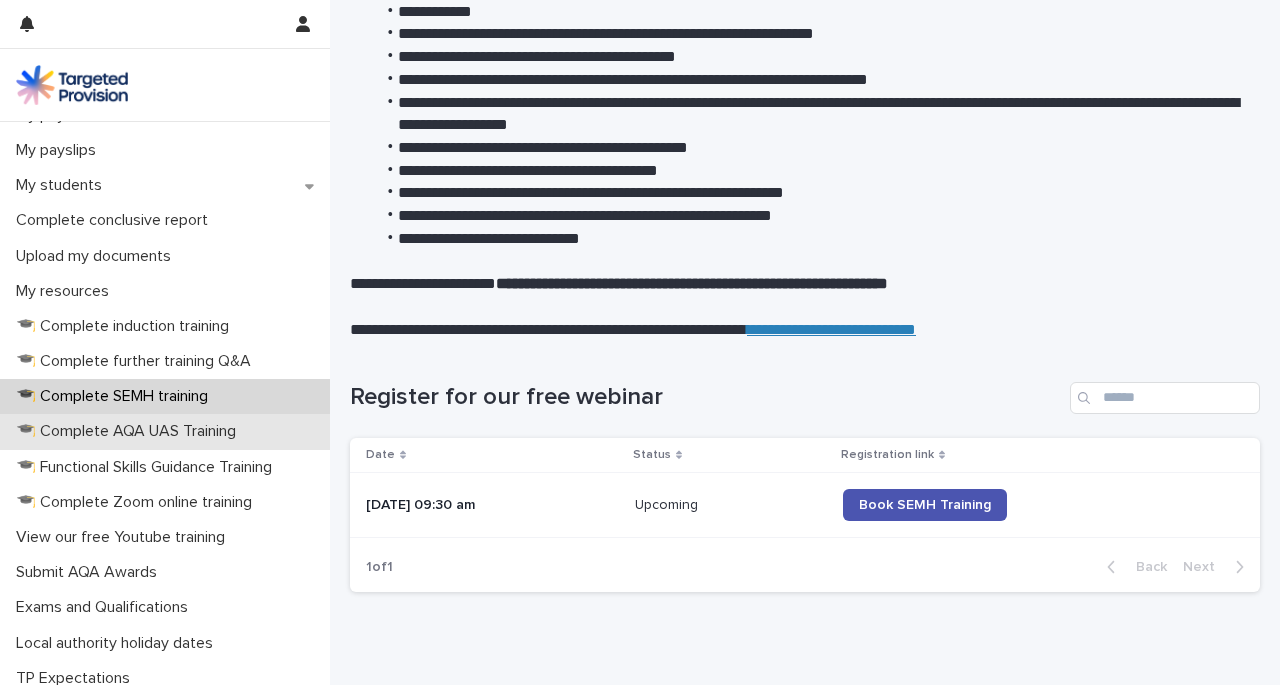 click on "🎓 Complete AQA UAS Training" at bounding box center (130, 431) 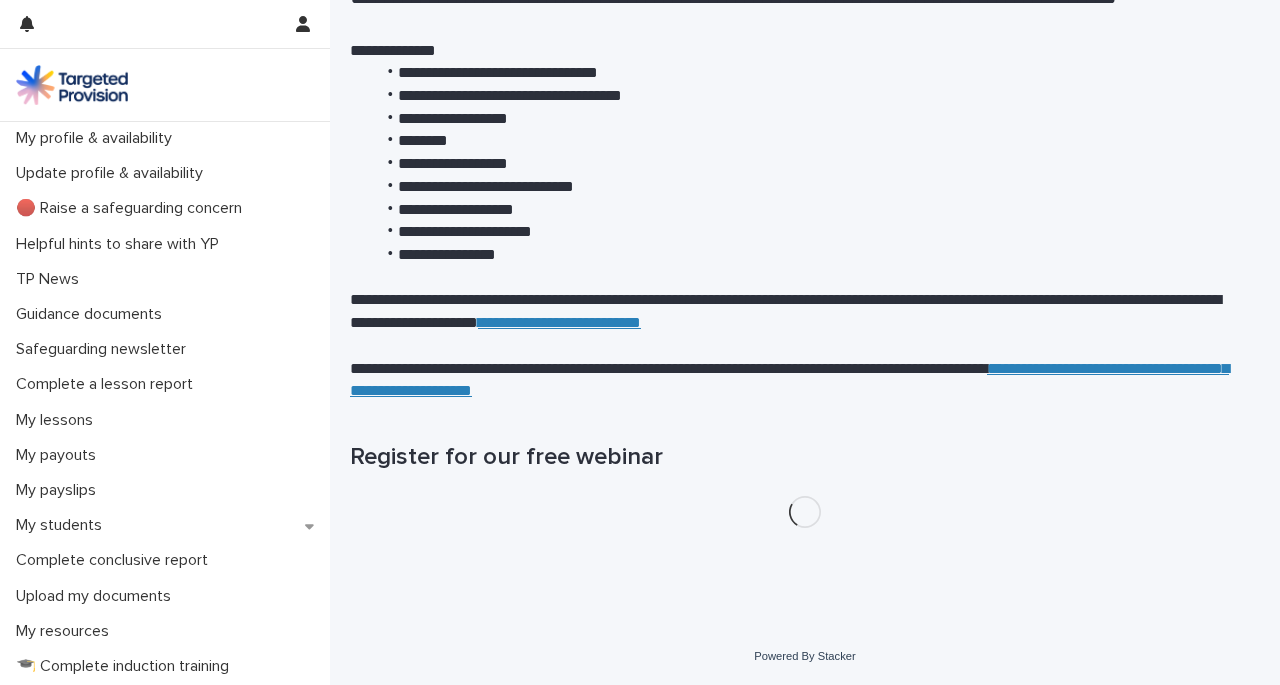 scroll, scrollTop: 0, scrollLeft: 0, axis: both 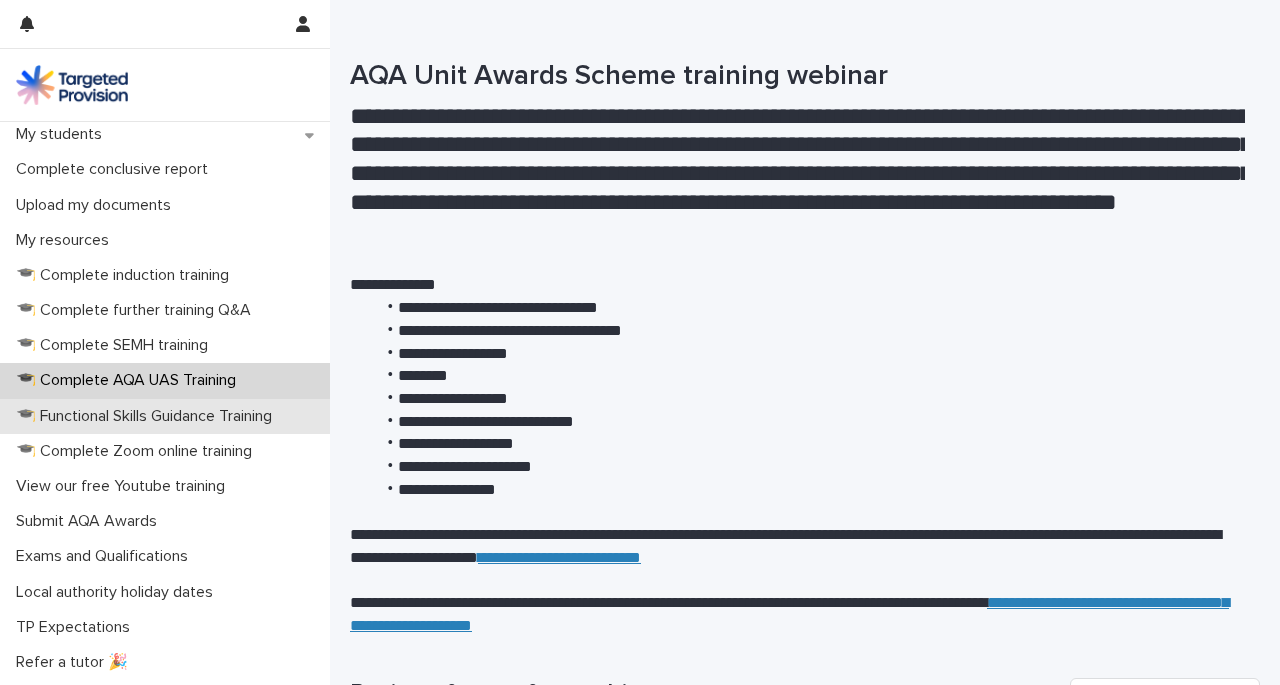 click on "🎓 Functional Skills Guidance Training" at bounding box center [148, 416] 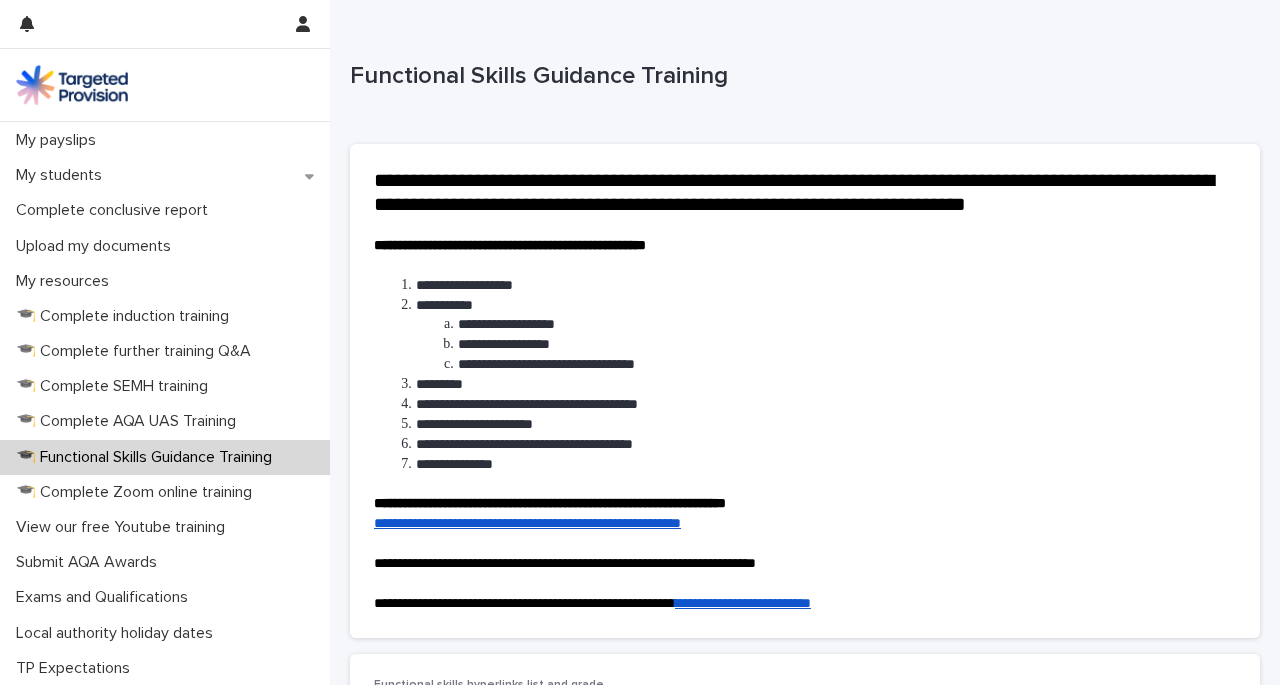 scroll, scrollTop: 356, scrollLeft: 0, axis: vertical 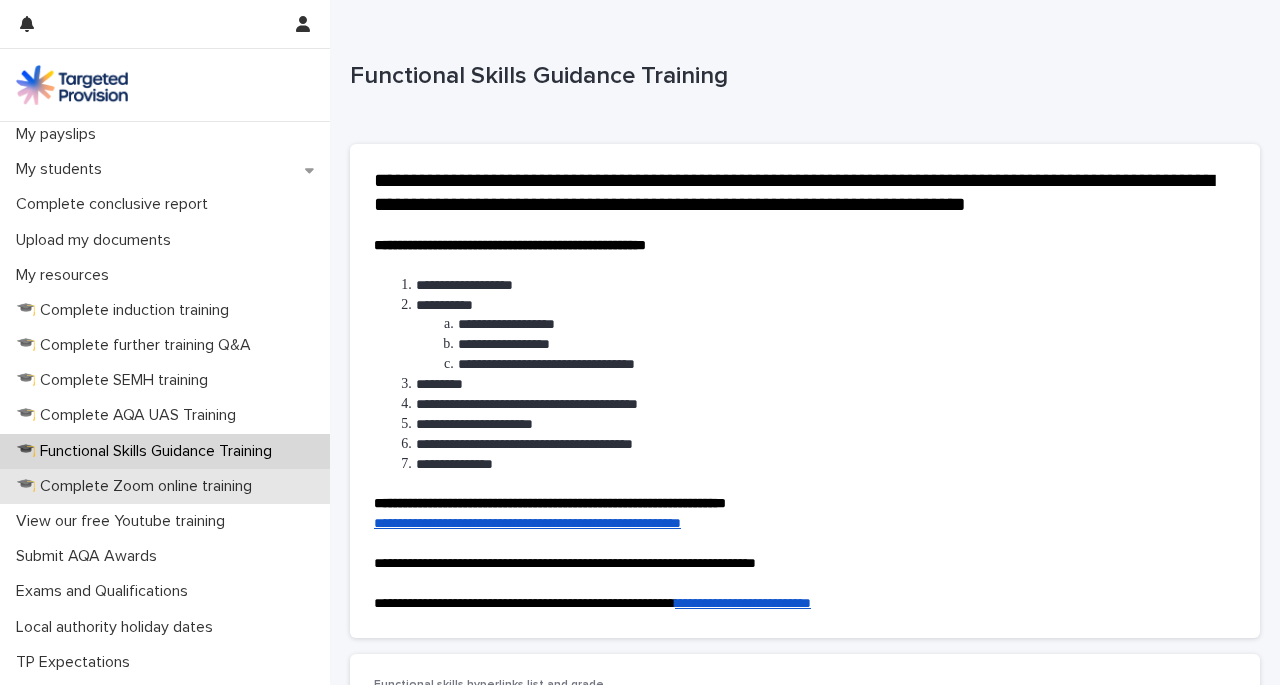 click on "🎓 Complete Zoom online training" at bounding box center (138, 486) 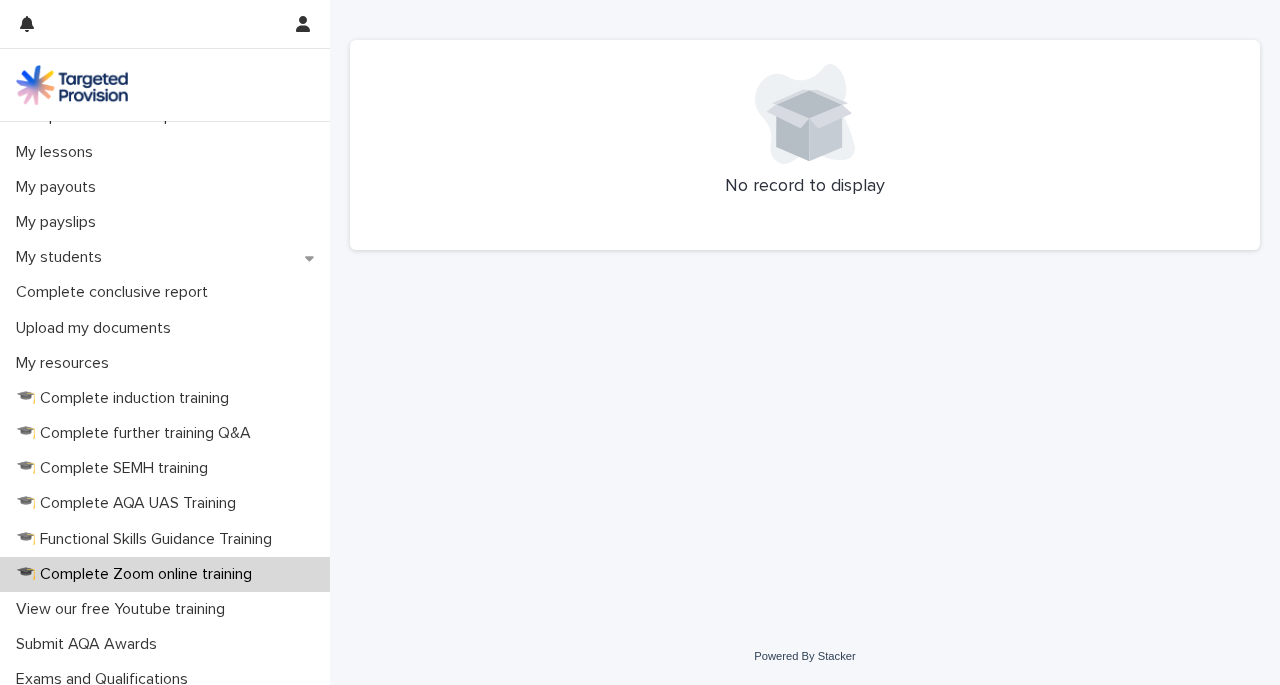 scroll, scrollTop: 456, scrollLeft: 0, axis: vertical 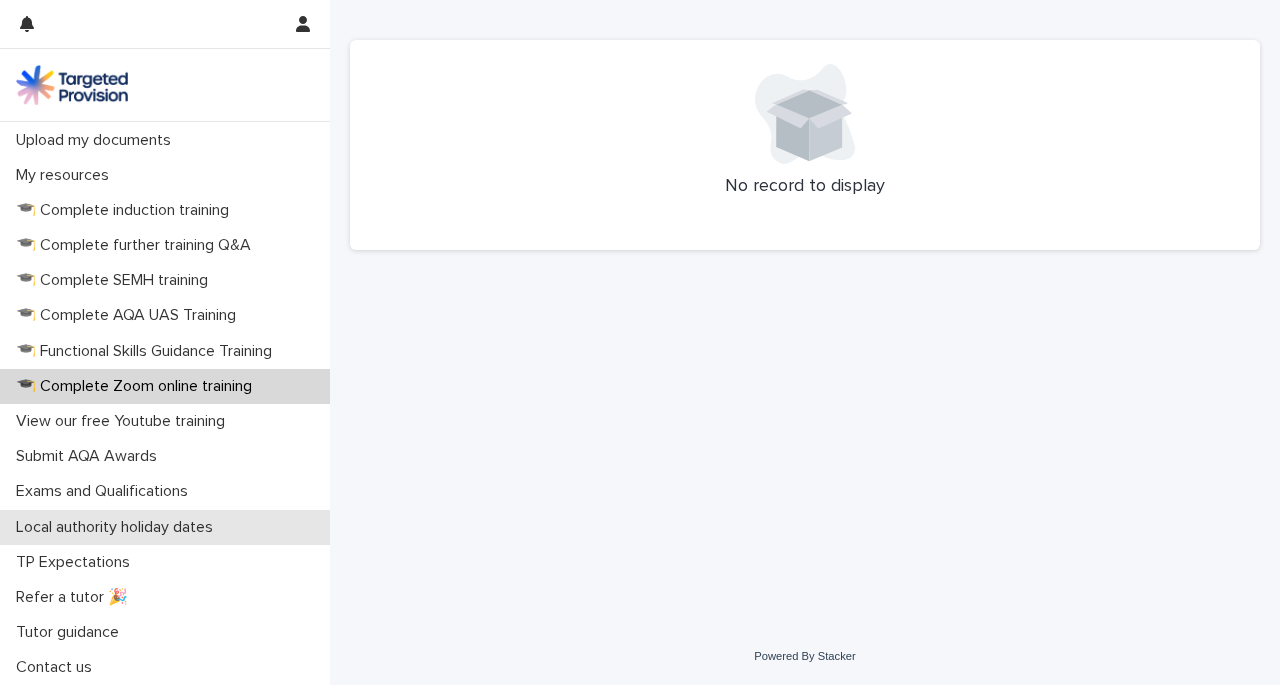 click on "Local authority holiday dates" at bounding box center (118, 527) 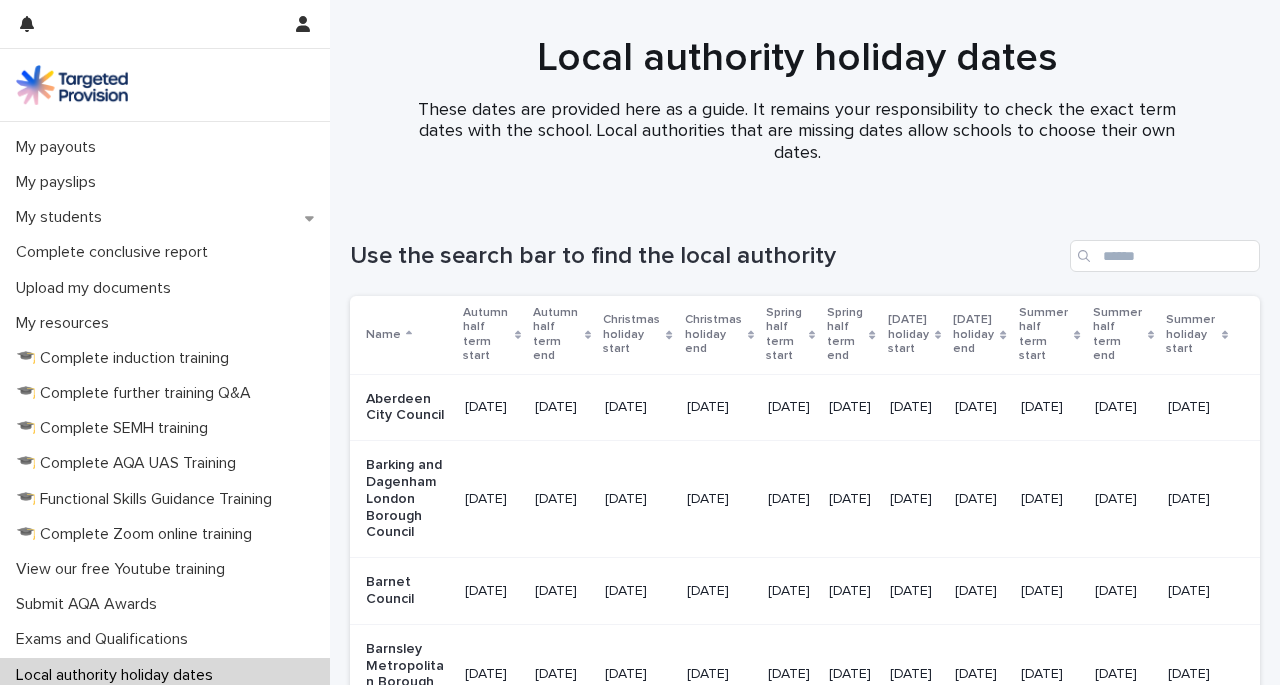 scroll, scrollTop: 456, scrollLeft: 0, axis: vertical 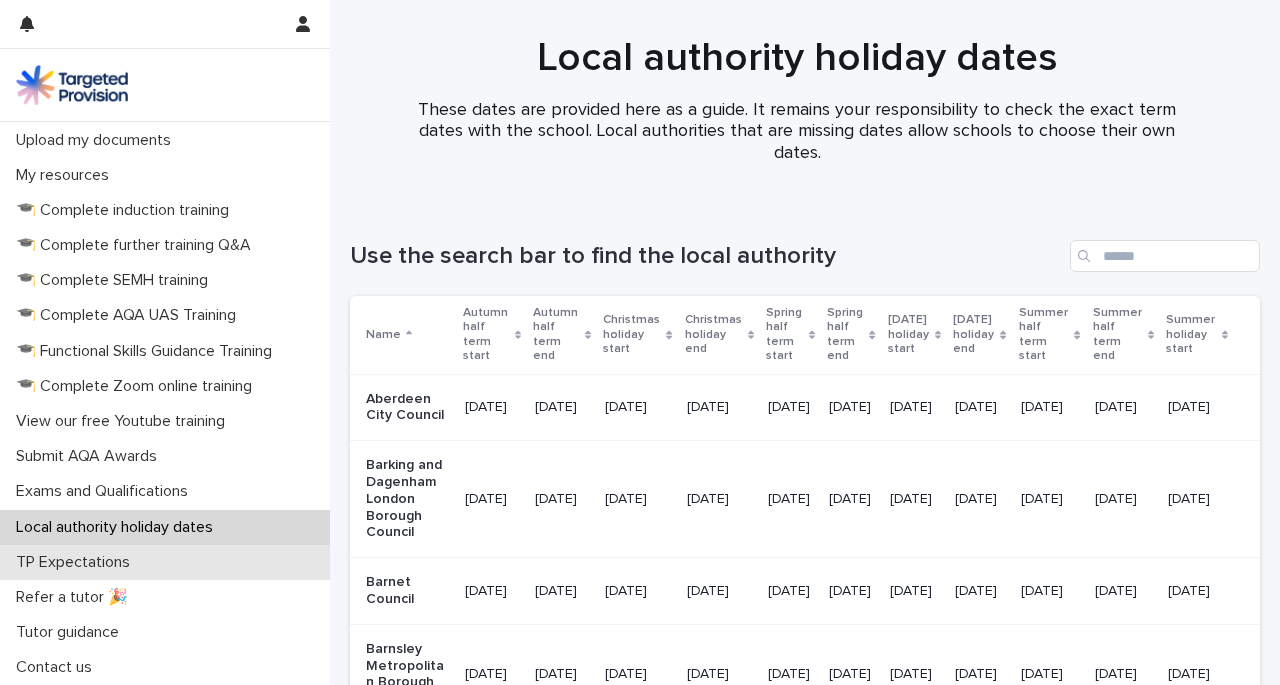 click on "TP Expectations" at bounding box center [77, 562] 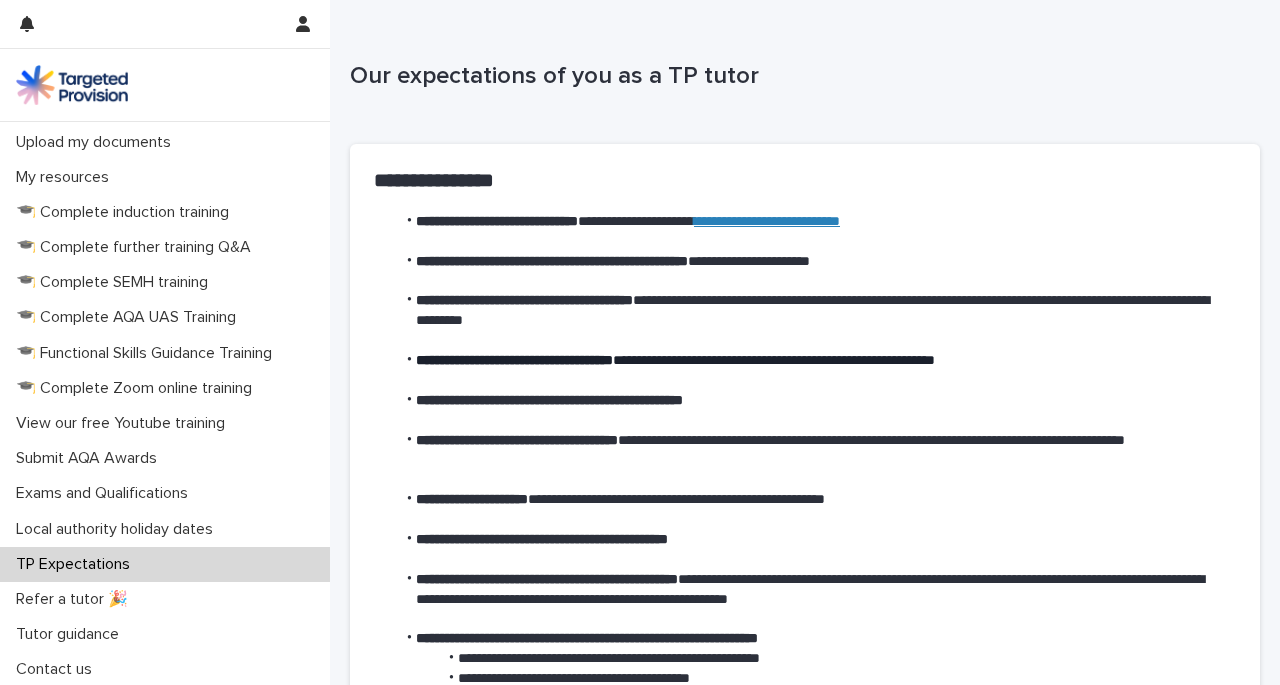 scroll, scrollTop: 456, scrollLeft: 0, axis: vertical 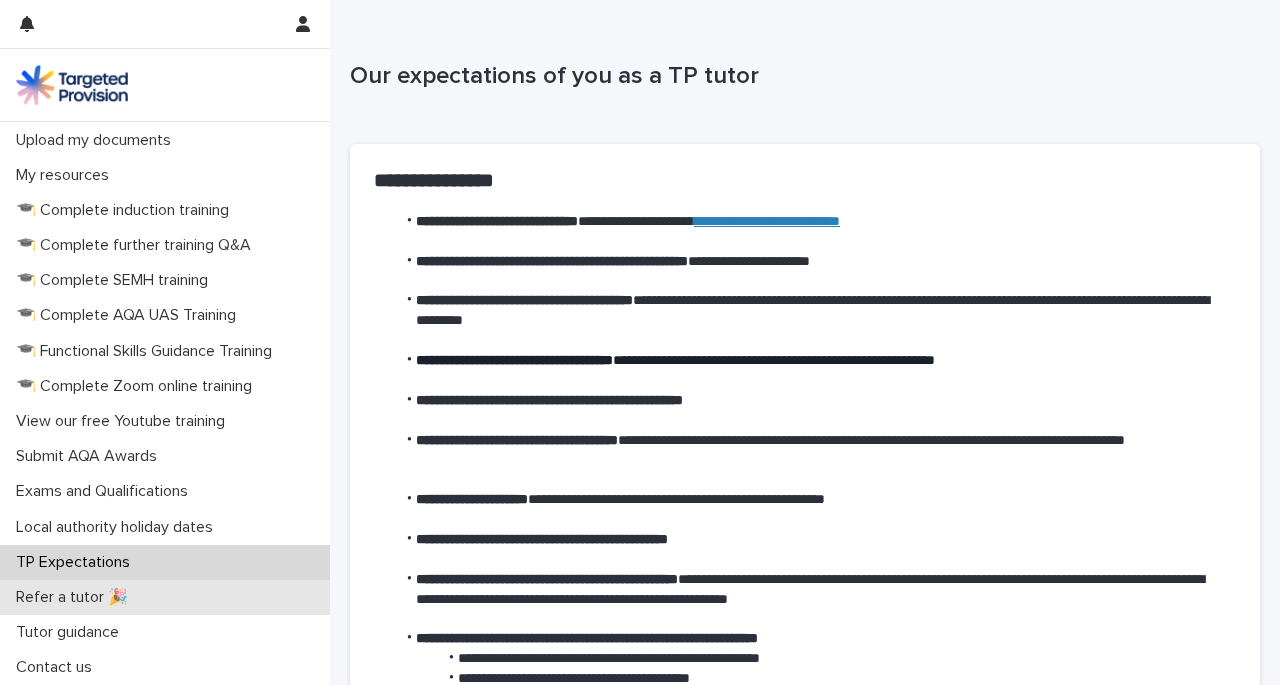 click on "Refer a tutor 🎉" at bounding box center (76, 597) 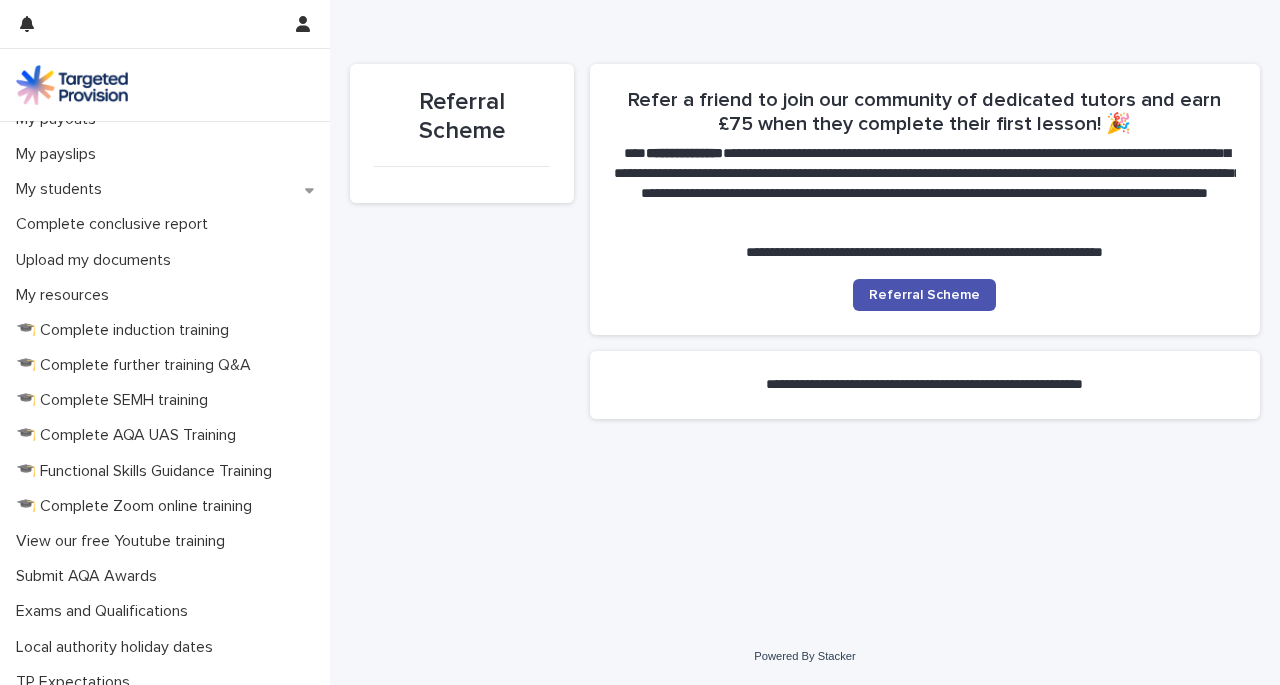 scroll, scrollTop: 456, scrollLeft: 0, axis: vertical 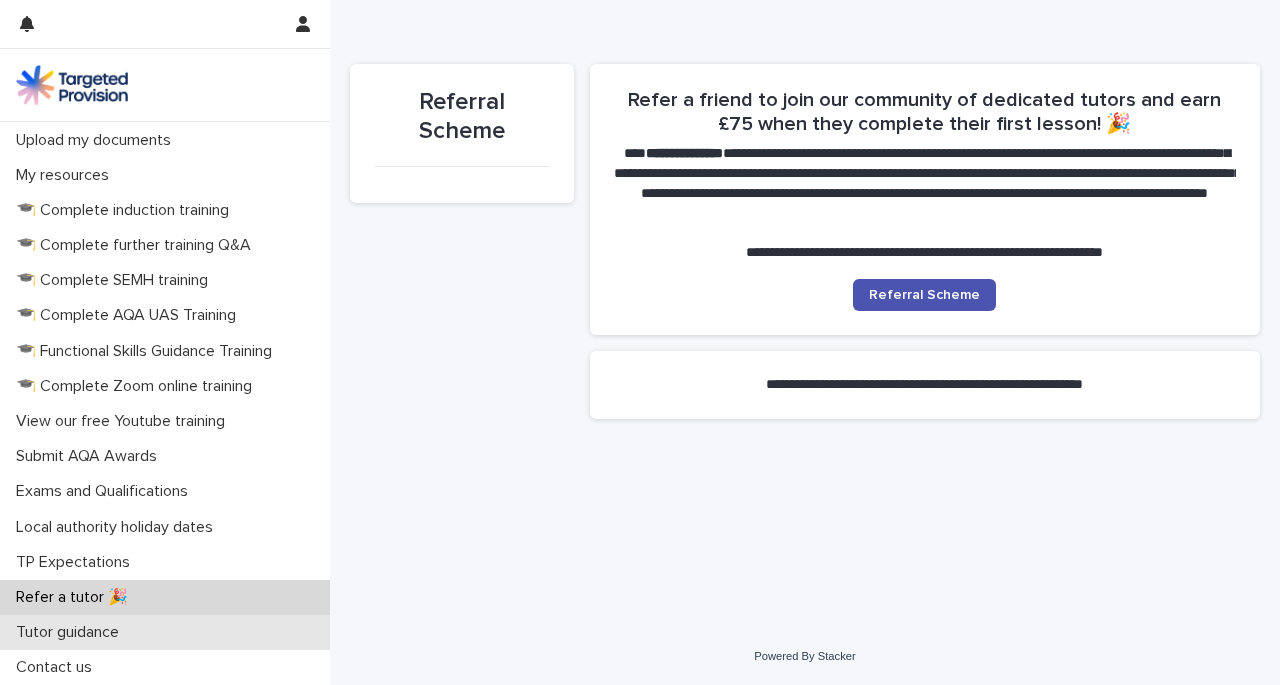 click on "Tutor guidance" at bounding box center [71, 632] 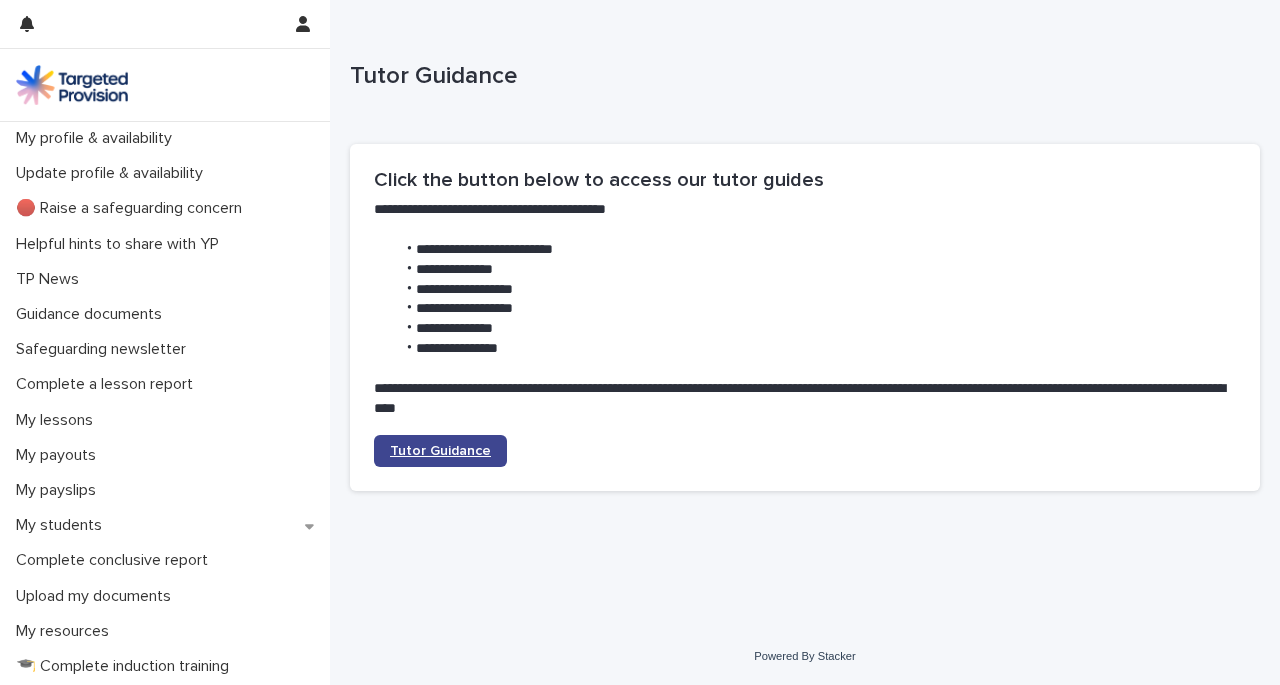 click on "Tutor Guidance" at bounding box center (440, 451) 